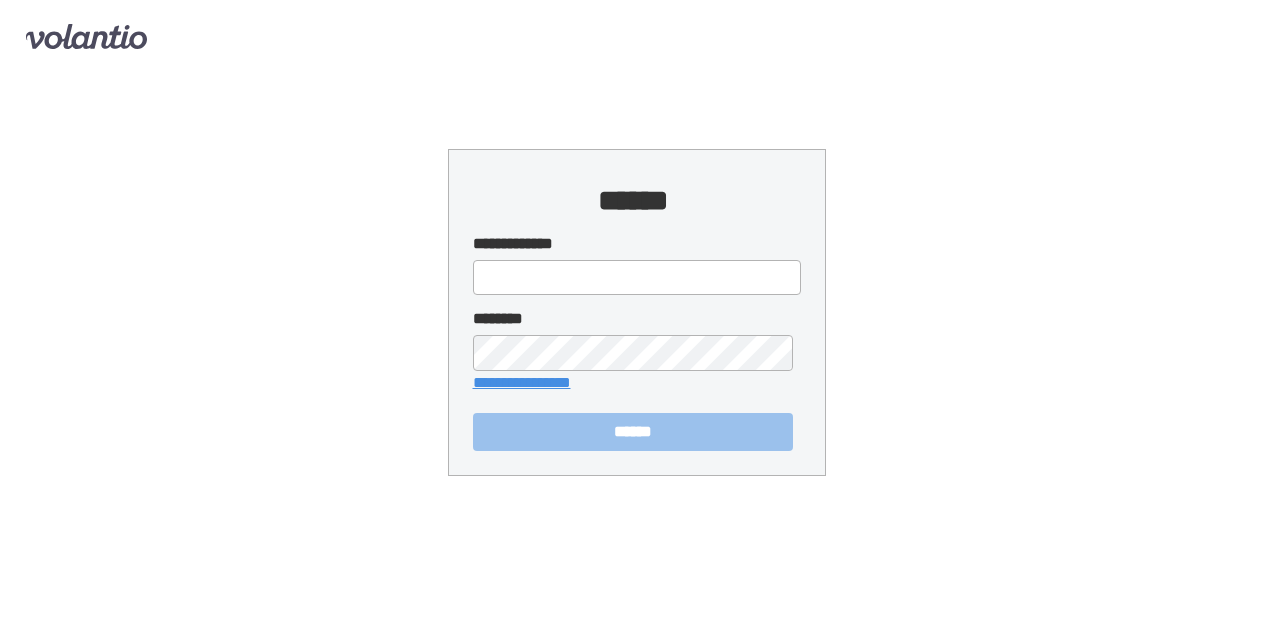 scroll, scrollTop: 0, scrollLeft: 0, axis: both 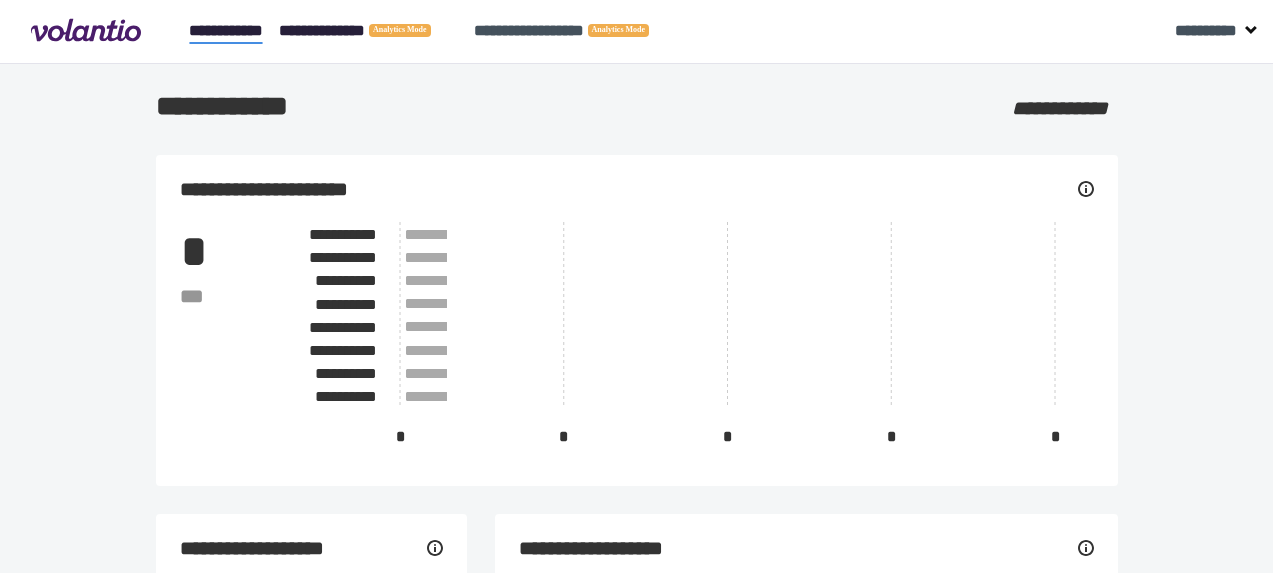 click on "**********" at bounding box center [368, 31] 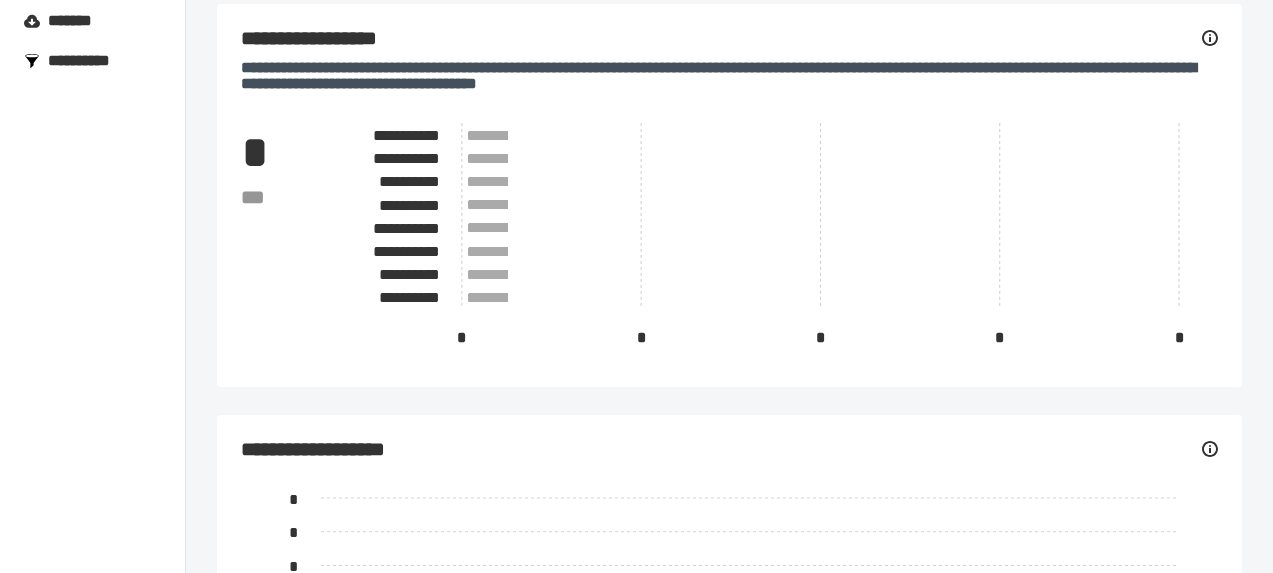 scroll, scrollTop: 0, scrollLeft: 0, axis: both 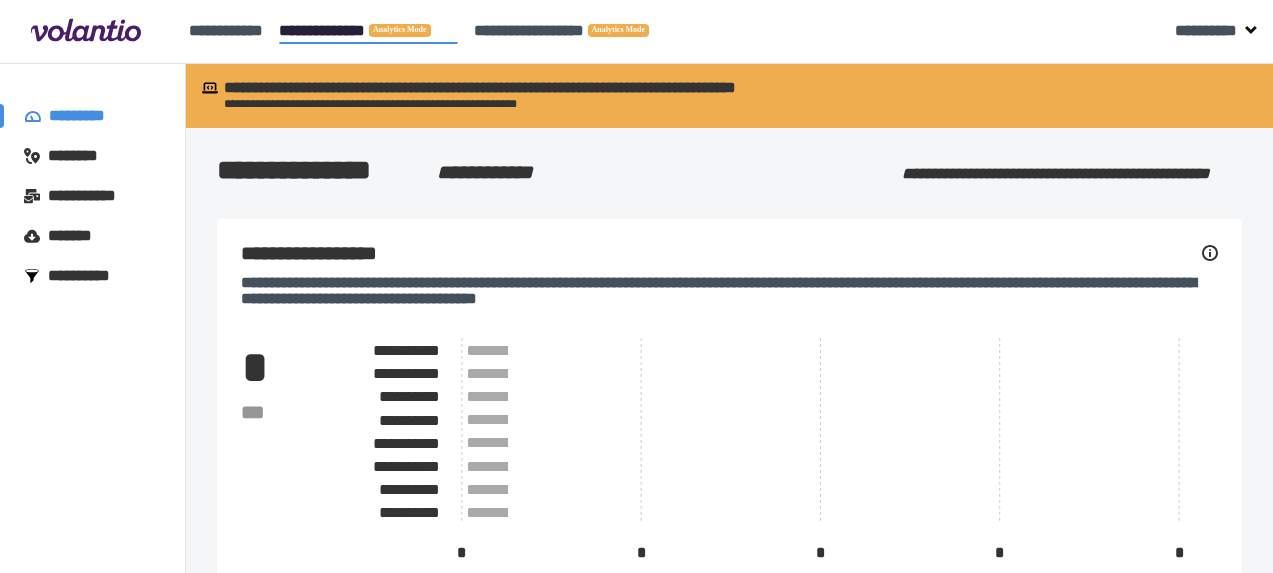 click on "*******" at bounding box center (75, 236) 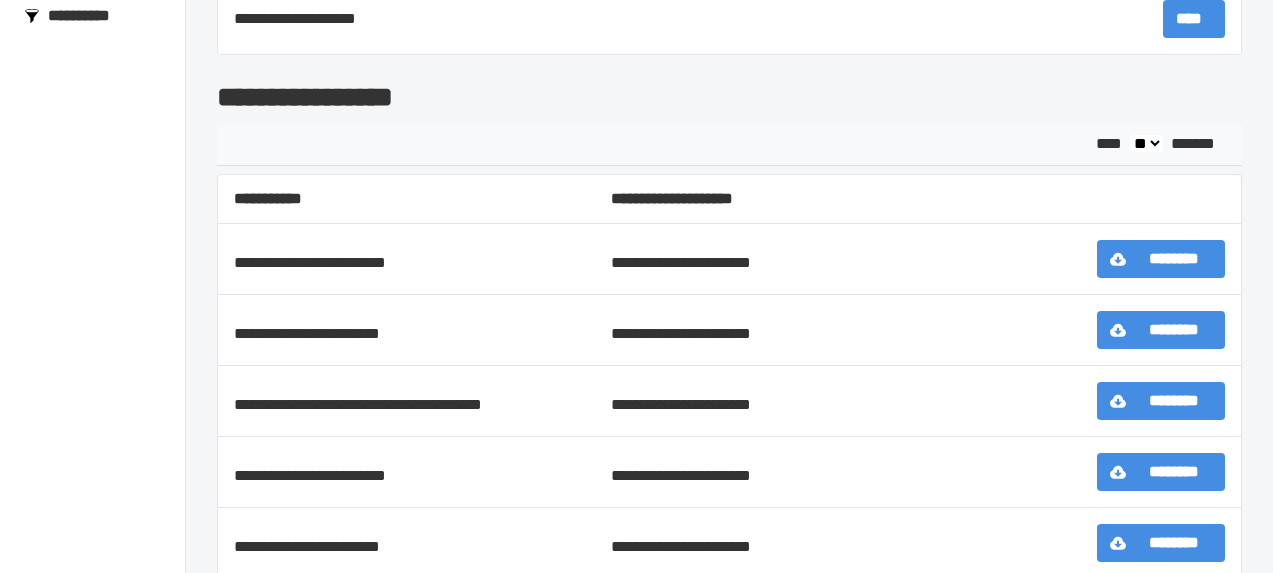 scroll, scrollTop: 0, scrollLeft: 0, axis: both 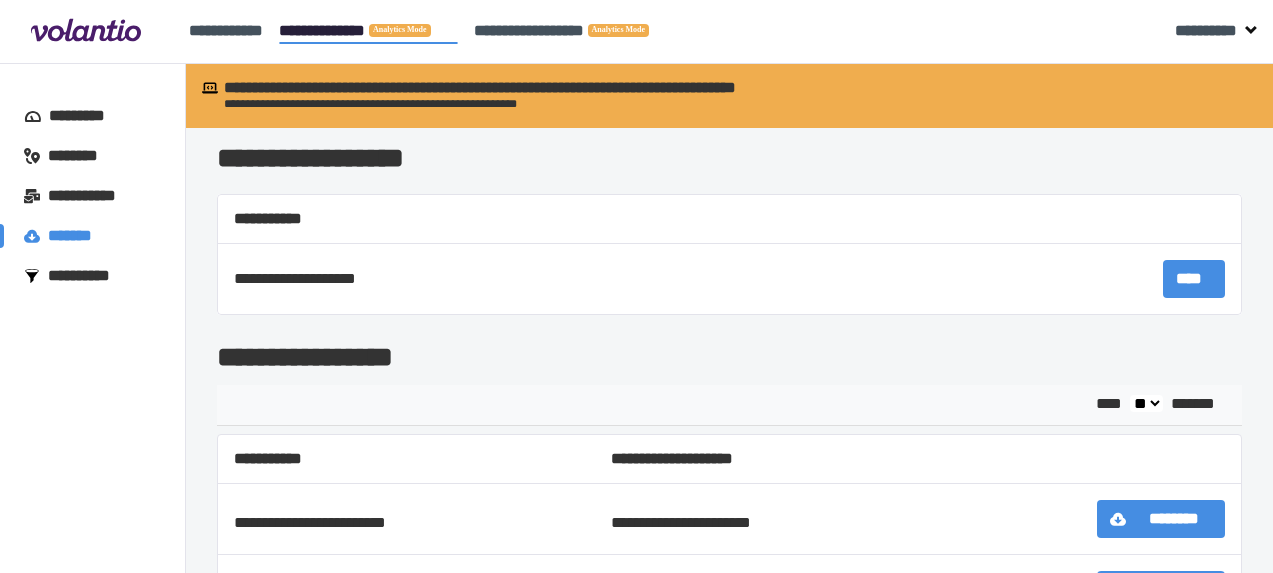 click on "********" at bounding box center (82, 156) 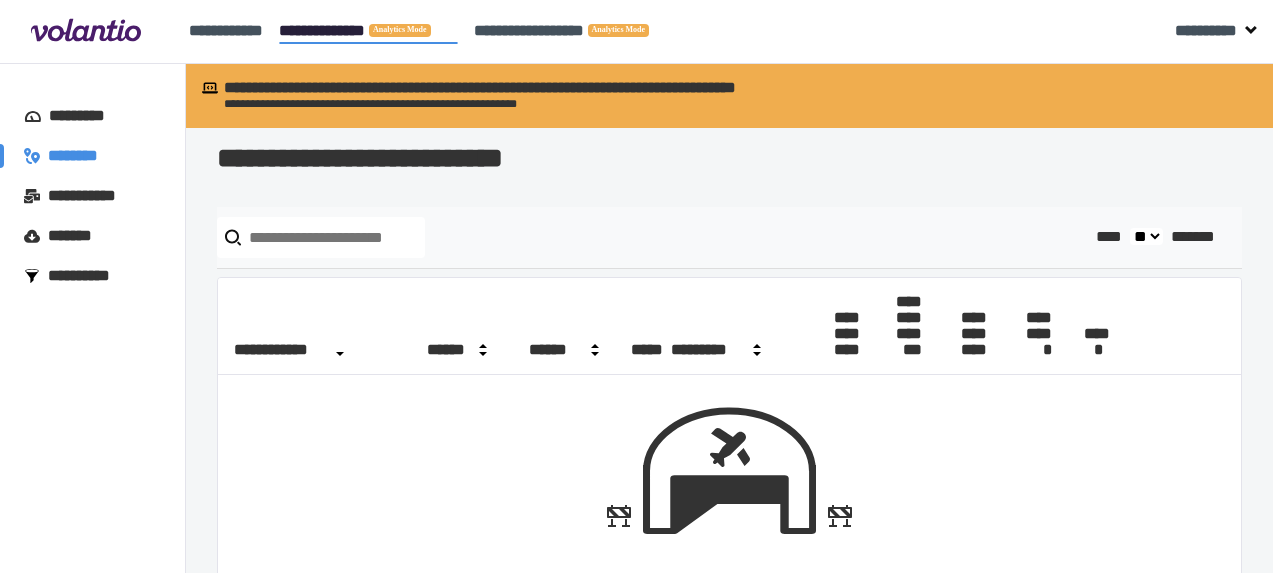 click at bounding box center [321, 237] 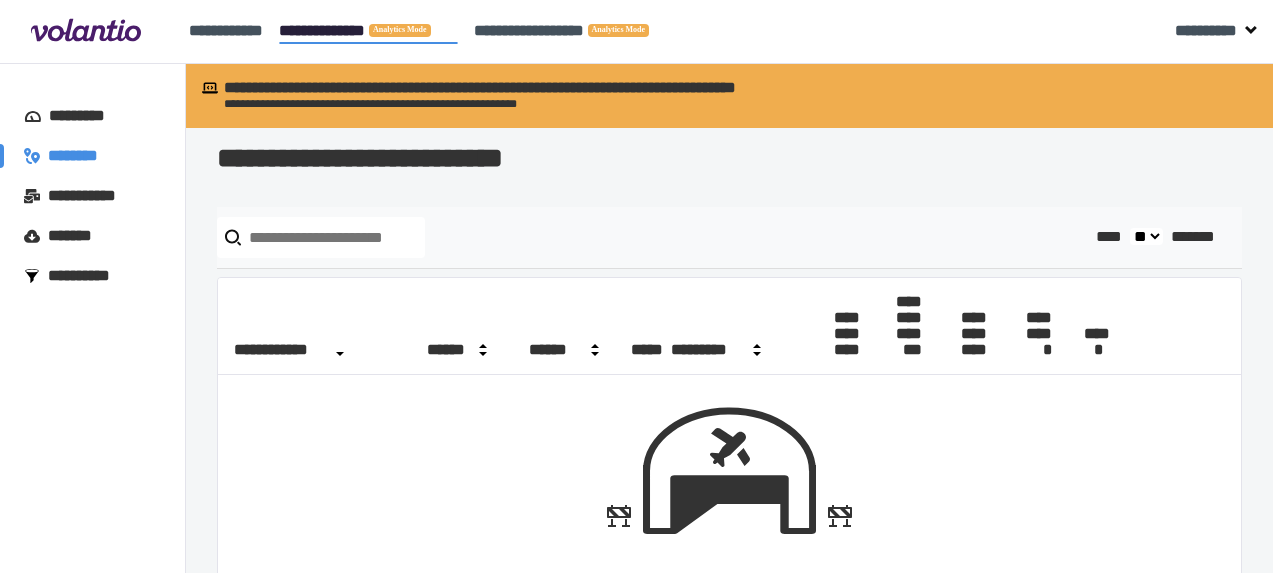 click on "*******" at bounding box center [75, 236] 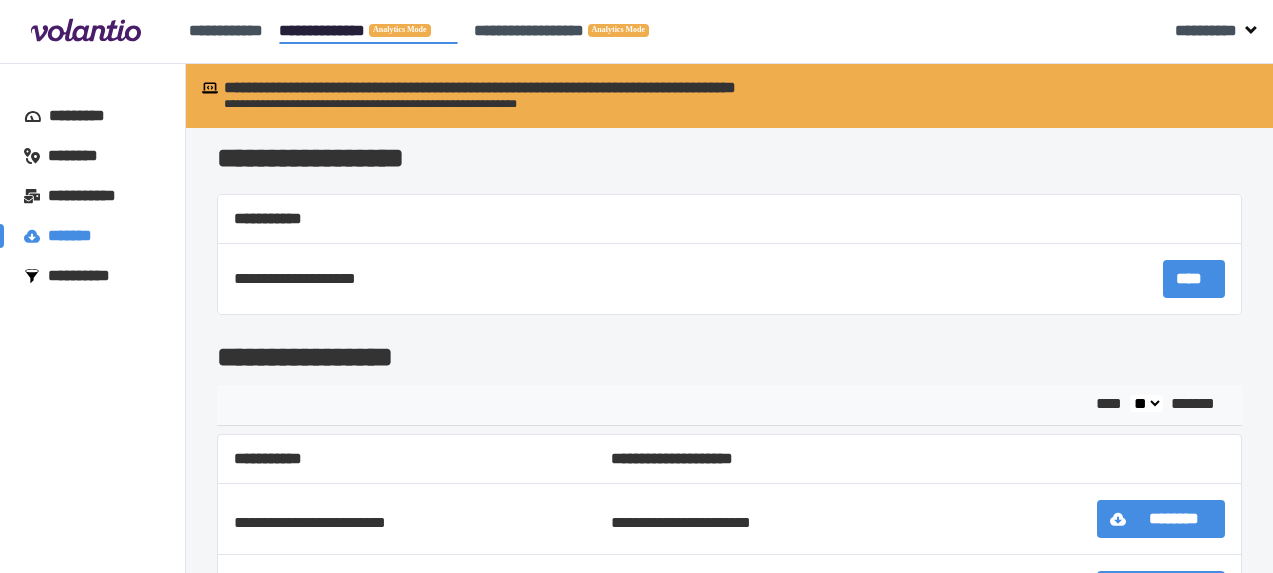 click on "**********" at bounding box center (88, 276) 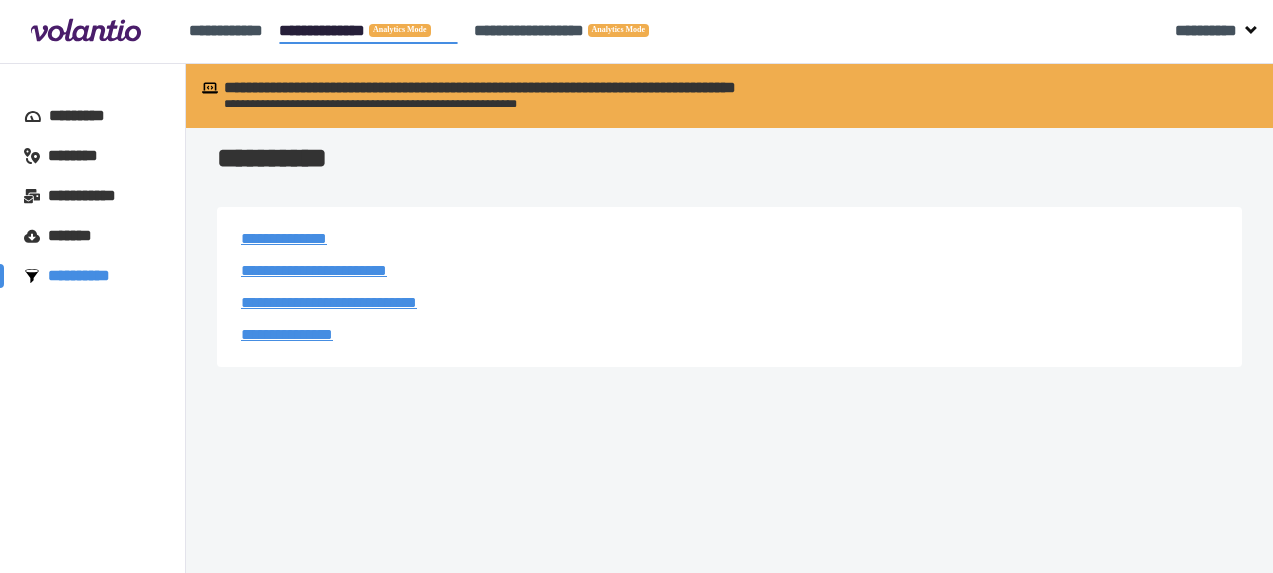 click on "**********" at bounding box center [368, 31] 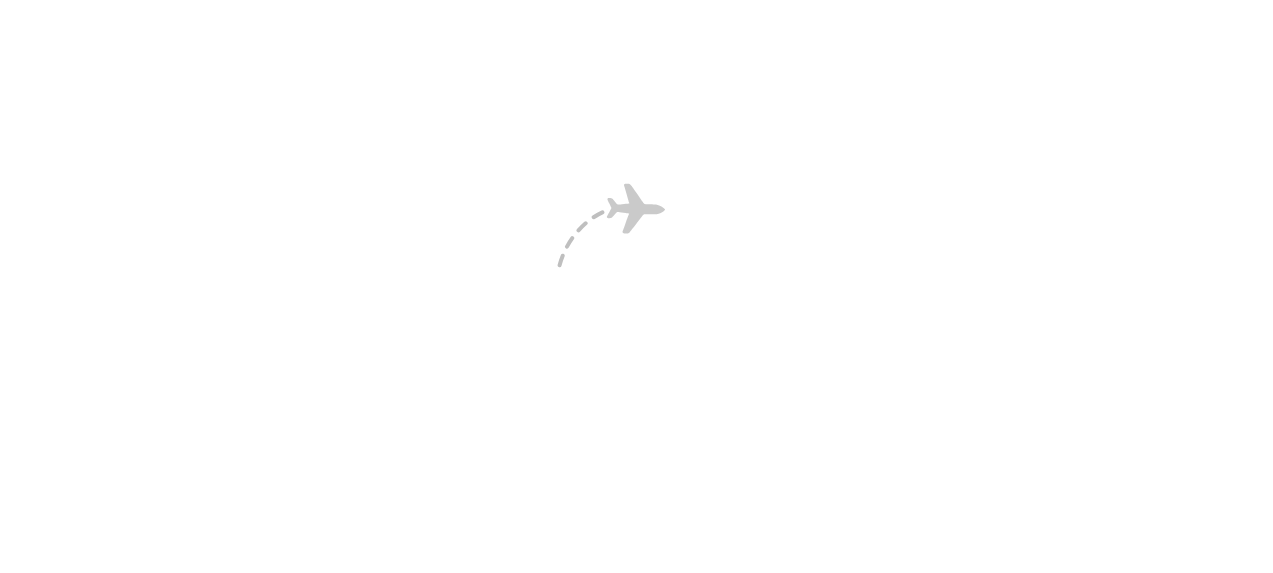 scroll, scrollTop: 0, scrollLeft: 0, axis: both 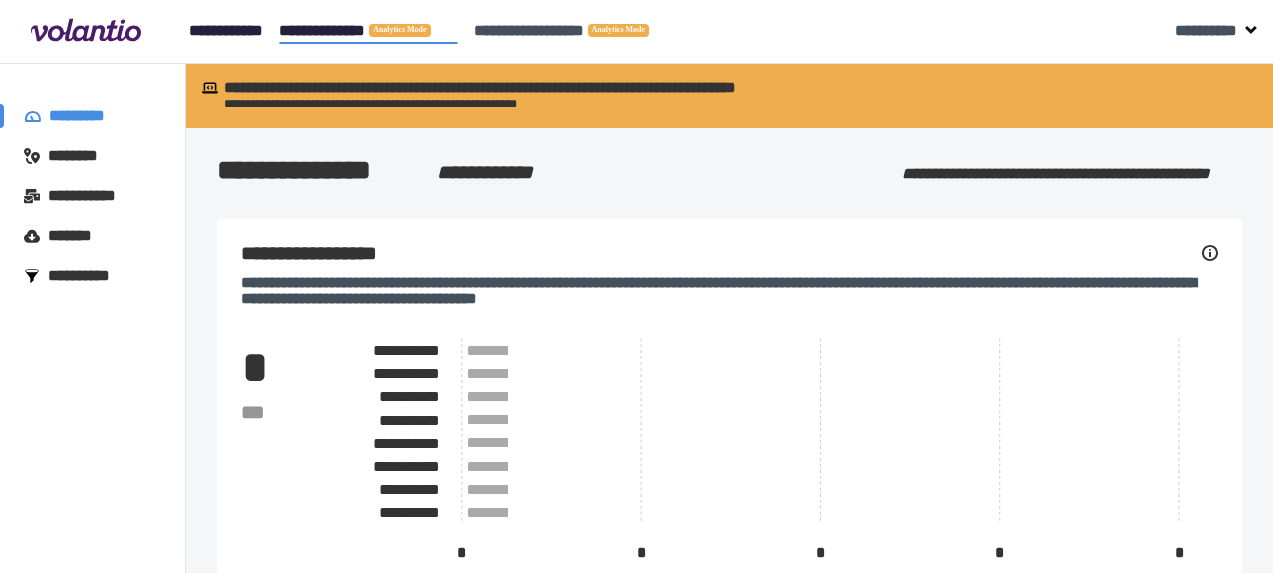 click on "**********" at bounding box center [226, 30] 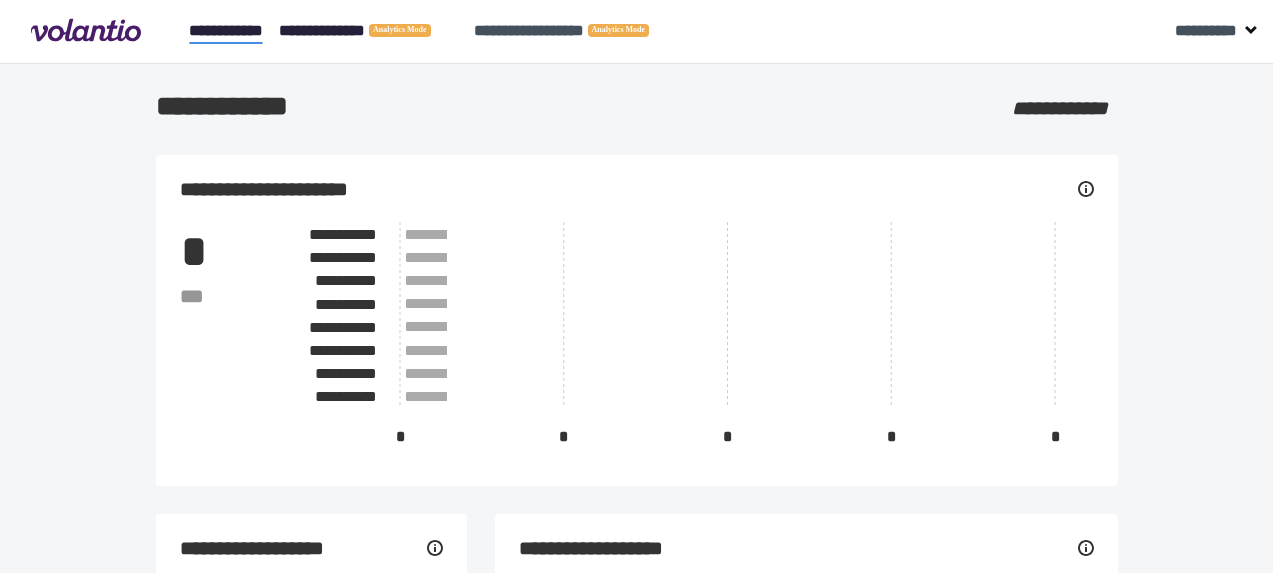 click on "**********" at bounding box center (368, 31) 